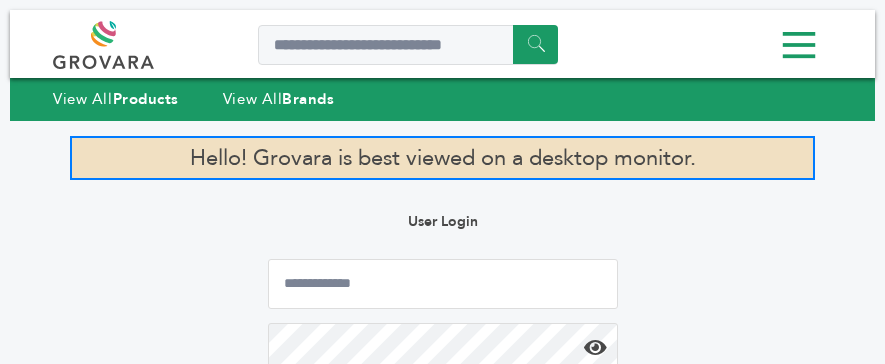 scroll, scrollTop: 0, scrollLeft: 0, axis: both 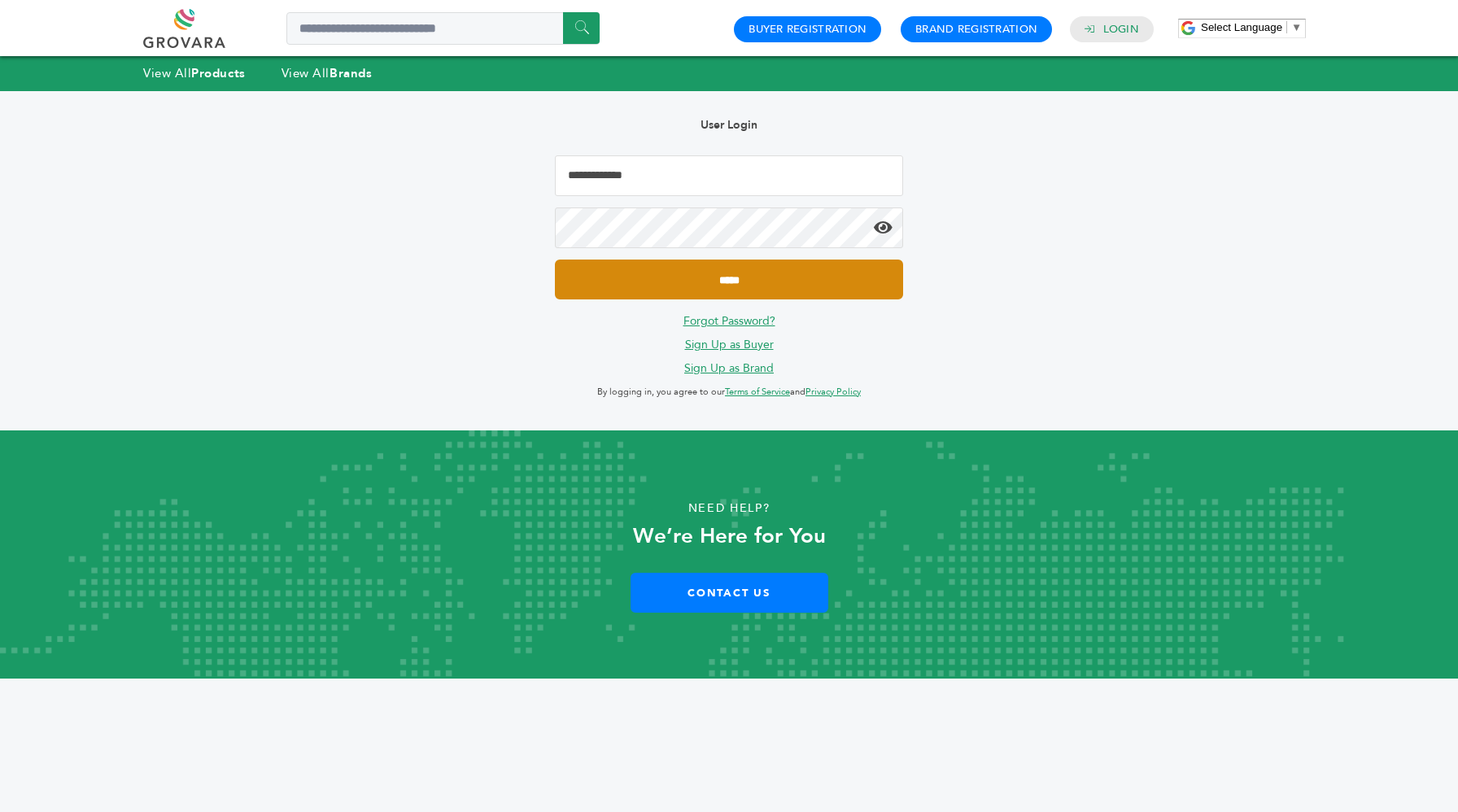 type on "**********" 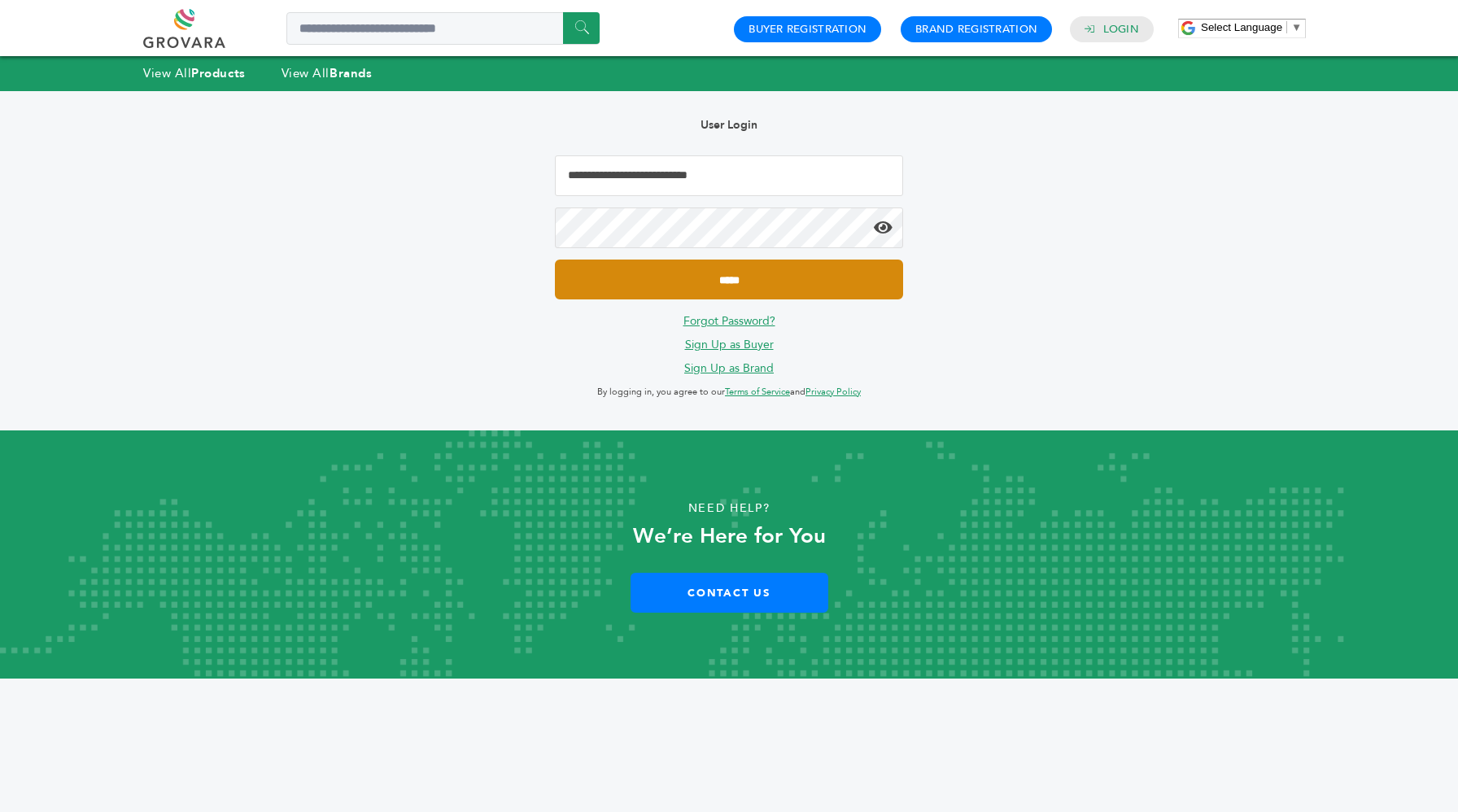 click on "*****" at bounding box center (729, 279) 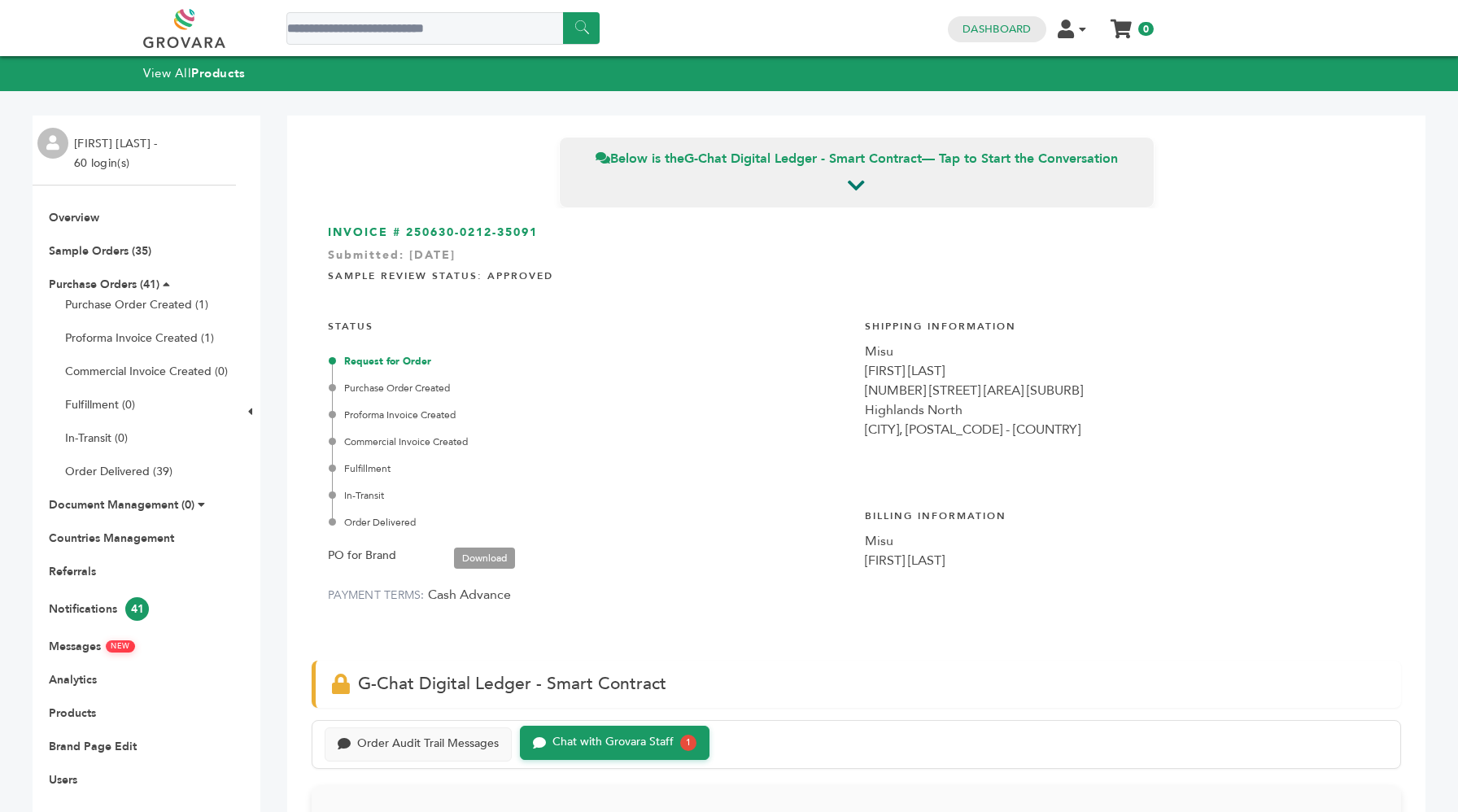 scroll, scrollTop: 0, scrollLeft: 0, axis: both 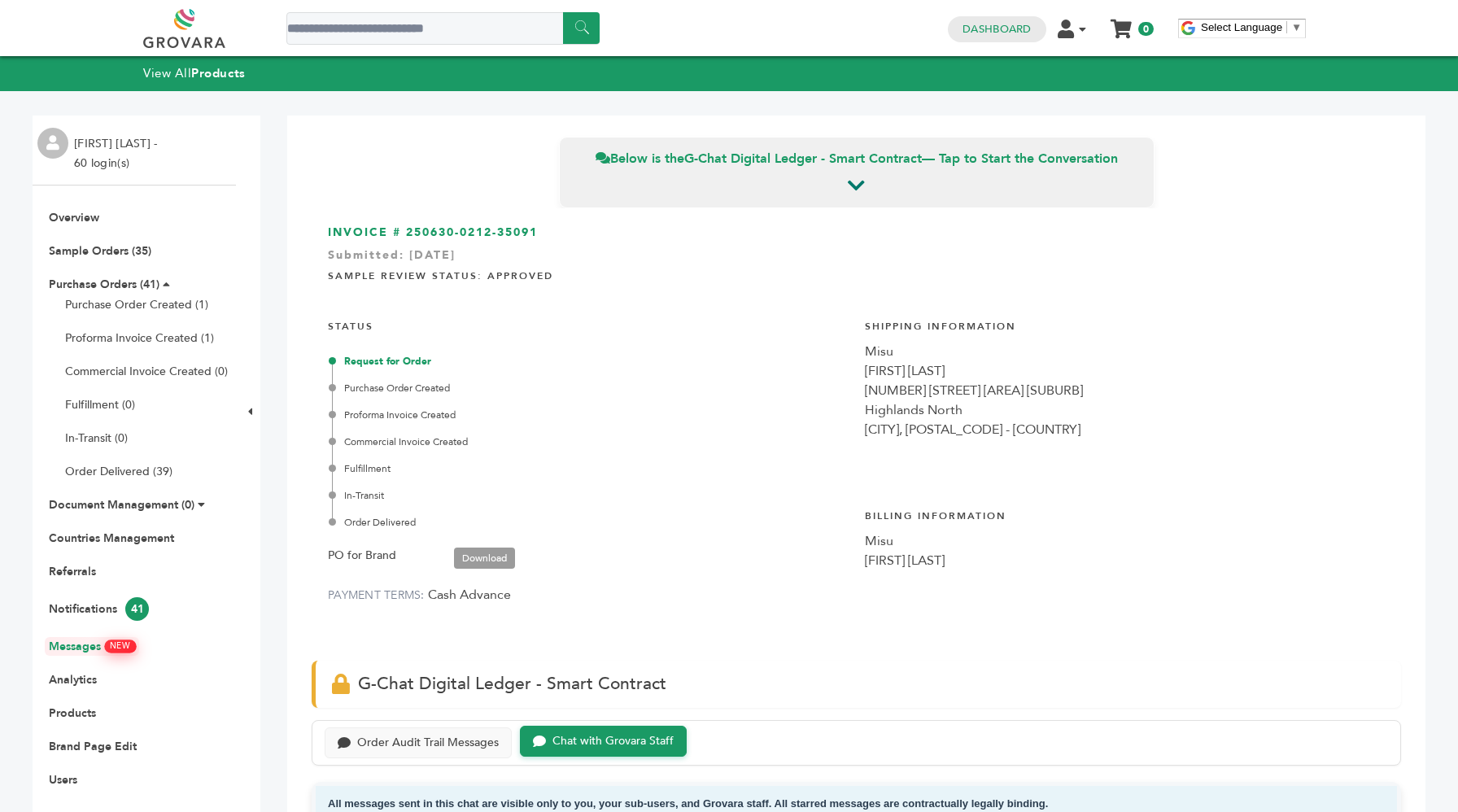 click on "Messages
NEW" at bounding box center [92, 646] 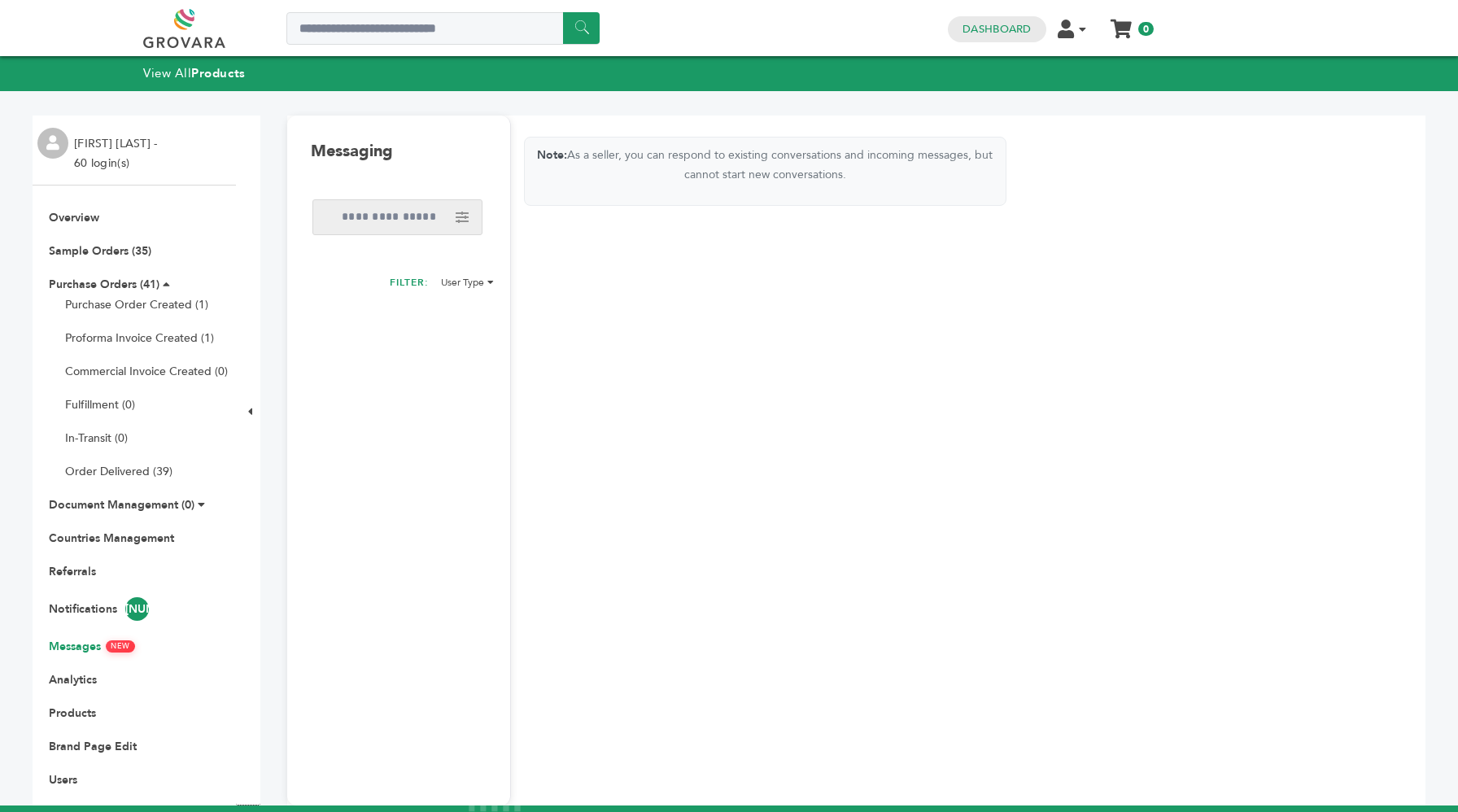 scroll, scrollTop: 0, scrollLeft: 0, axis: both 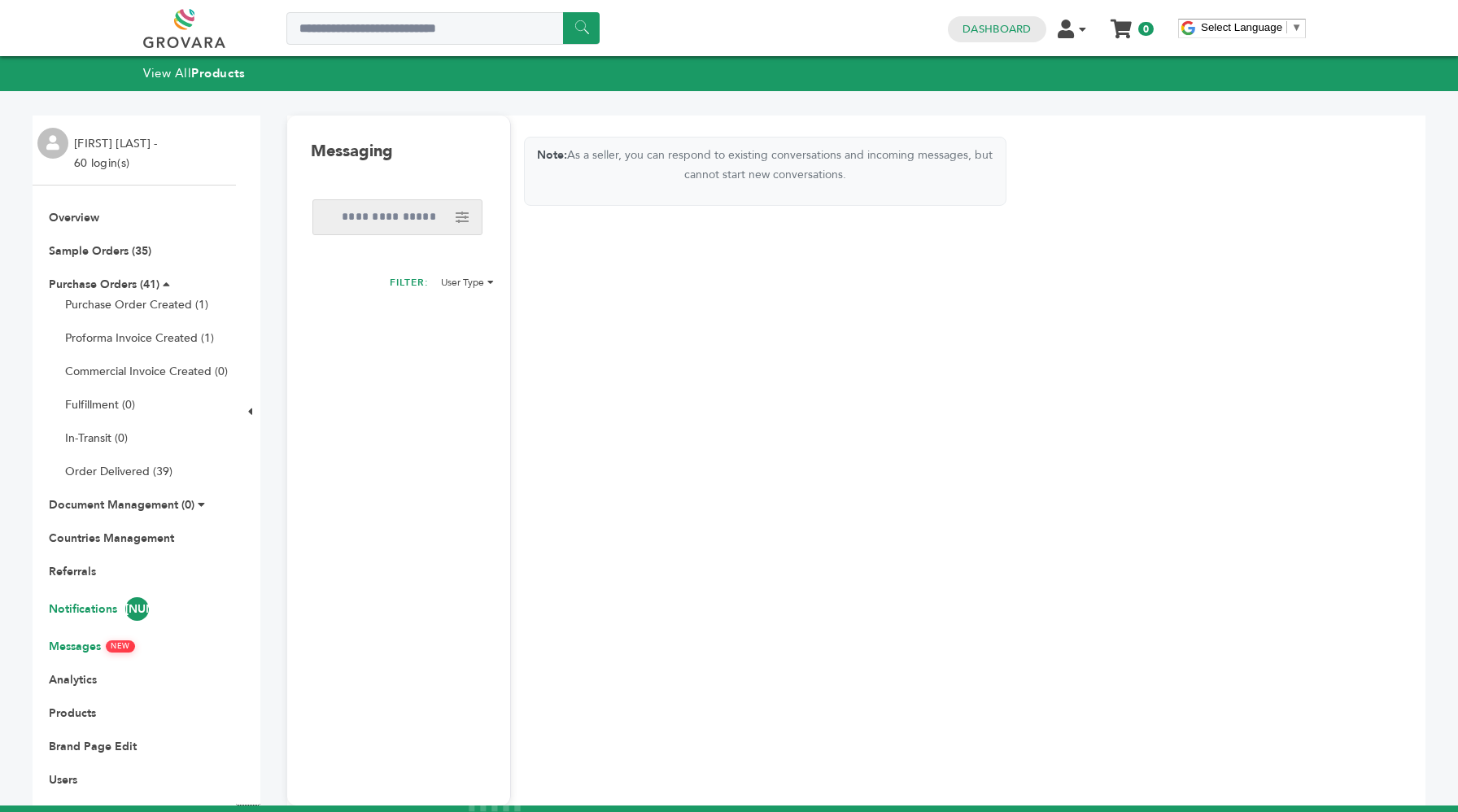 click on "Notifications
41" at bounding box center (98, 609) 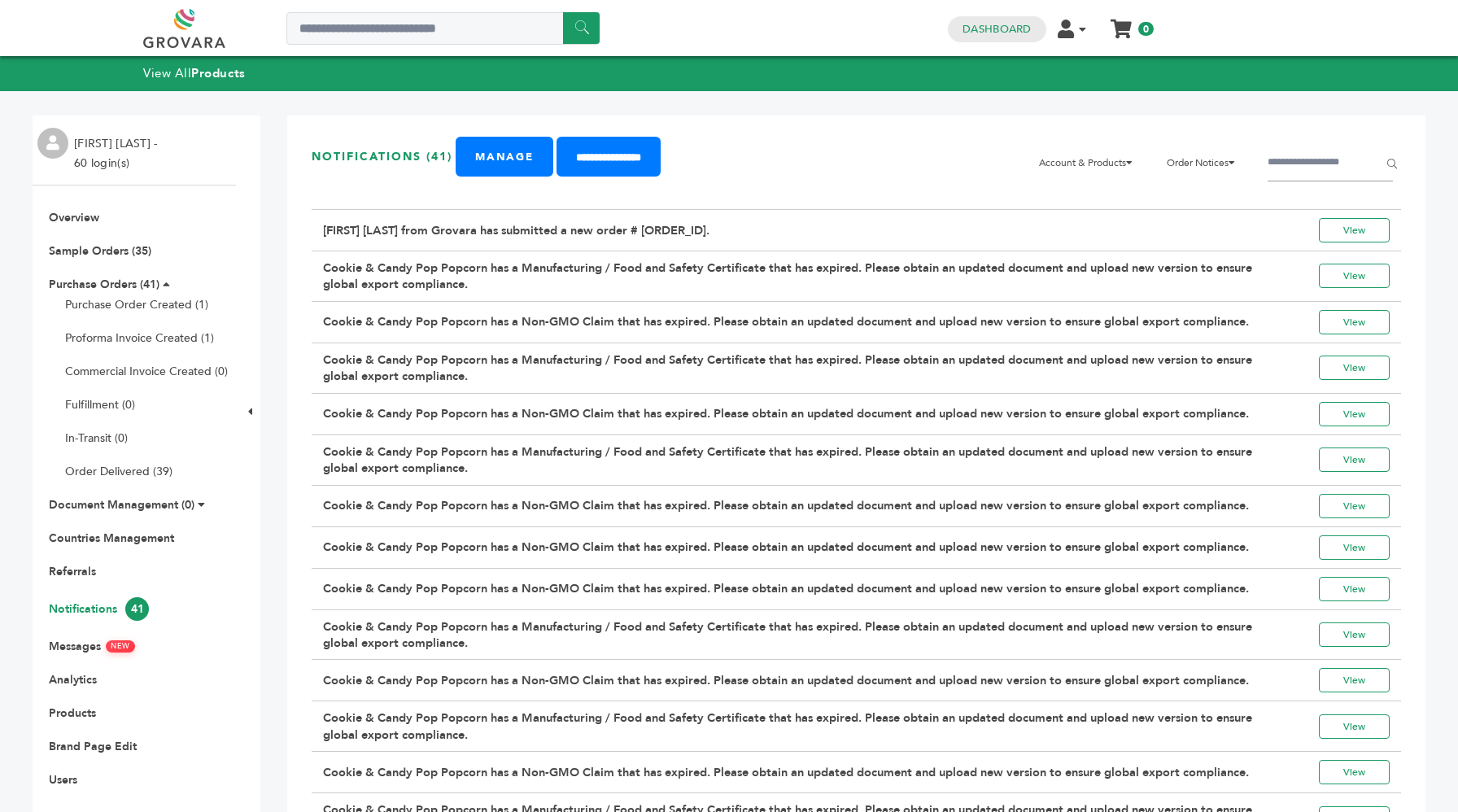 scroll, scrollTop: 0, scrollLeft: 0, axis: both 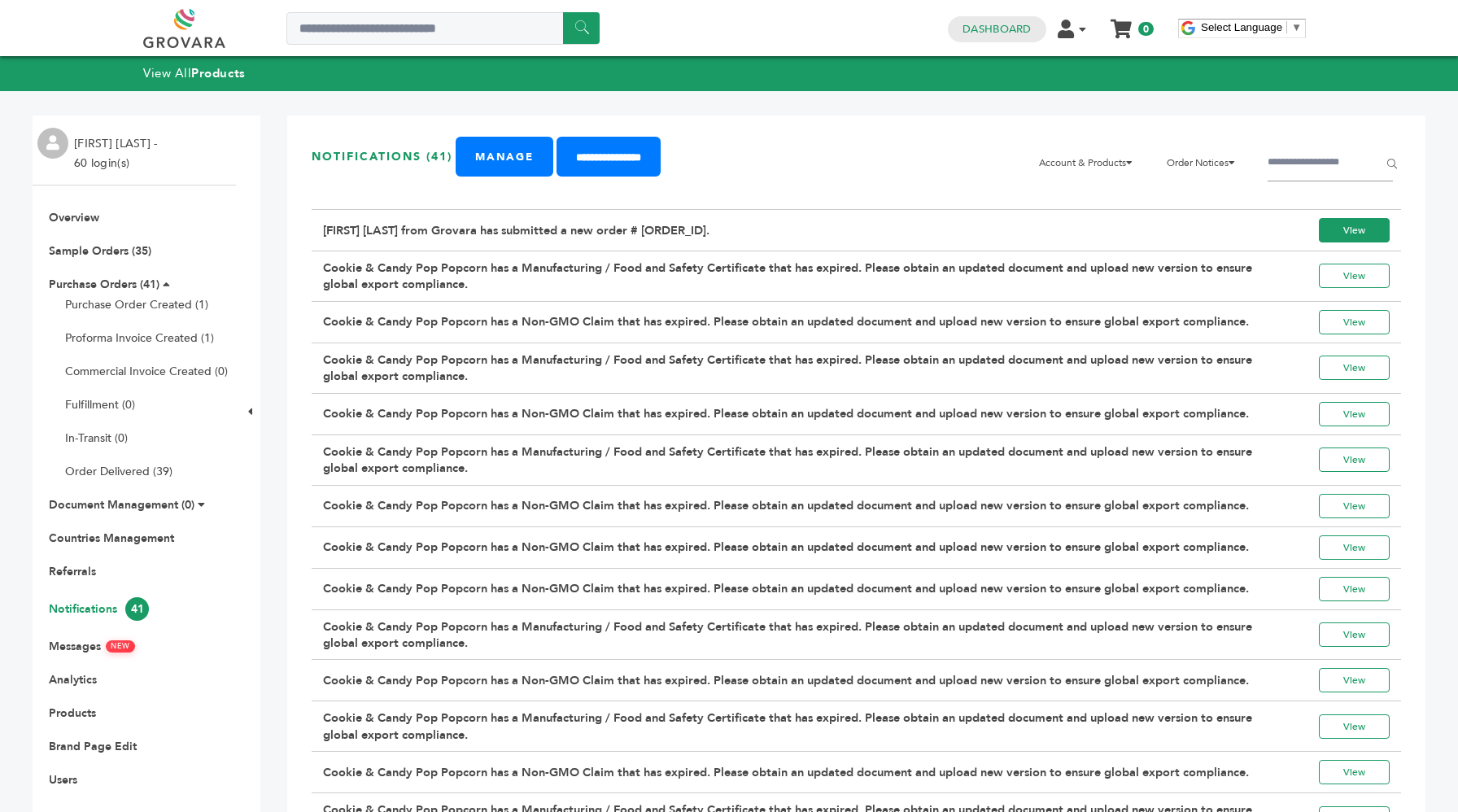 click on "View" at bounding box center [1354, 230] 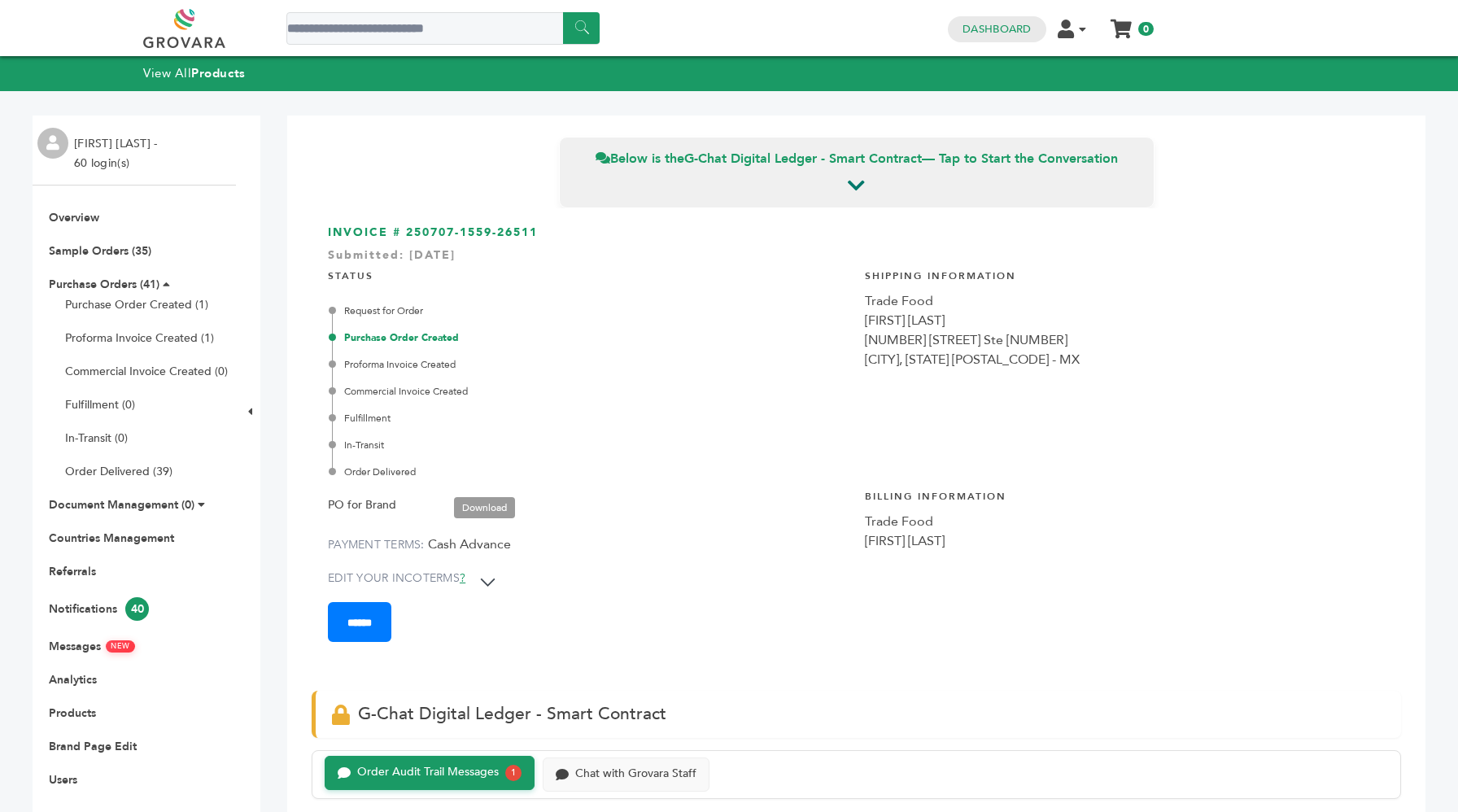 scroll, scrollTop: 0, scrollLeft: 0, axis: both 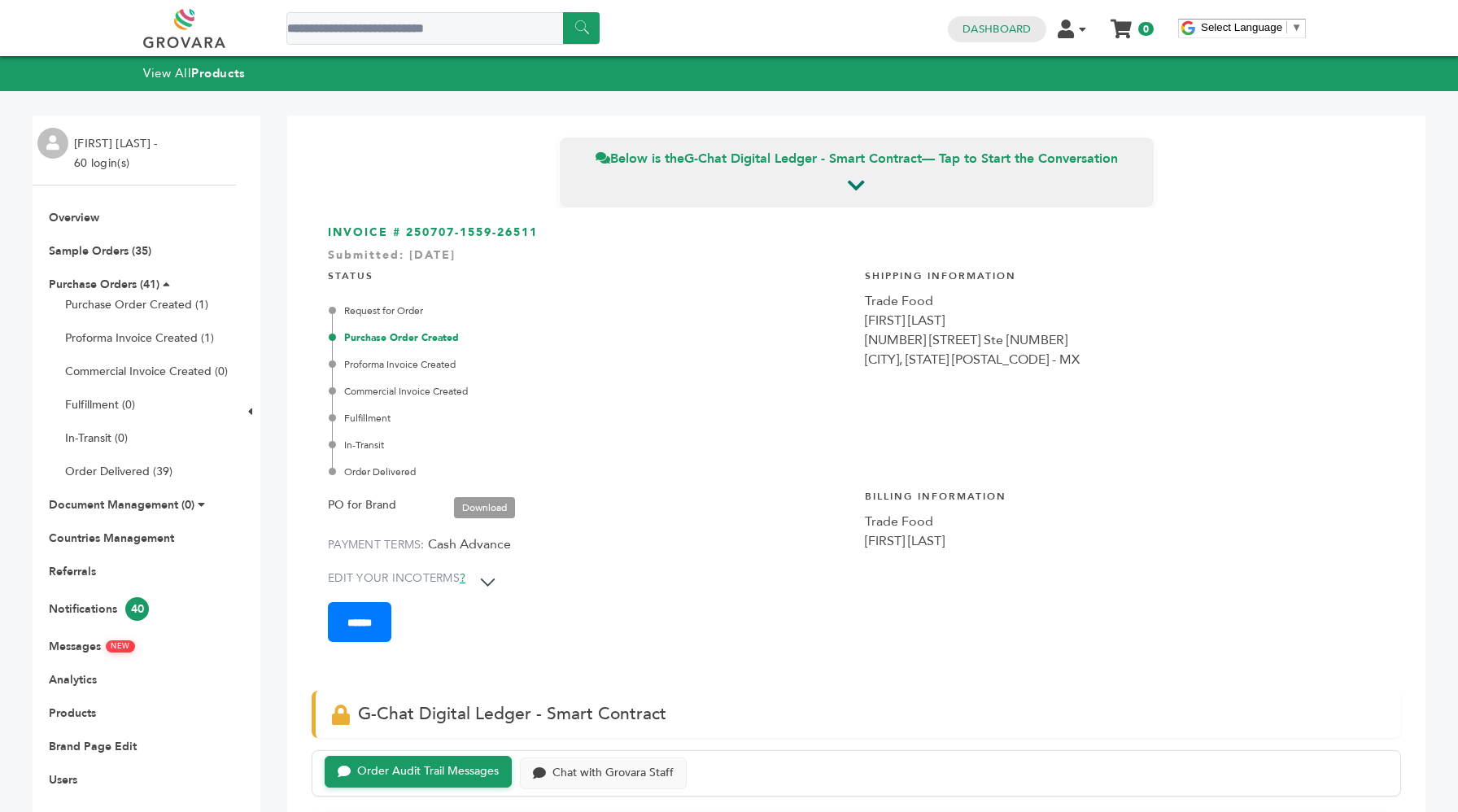 click on "Shipping Information
Trade Food
[FIRST] [LAST]
[NUMBER] [STREET] Ste [NUMBER]
[CITY], [STATE] [POSTAL_CODE] - MX" at bounding box center [1125, 359] 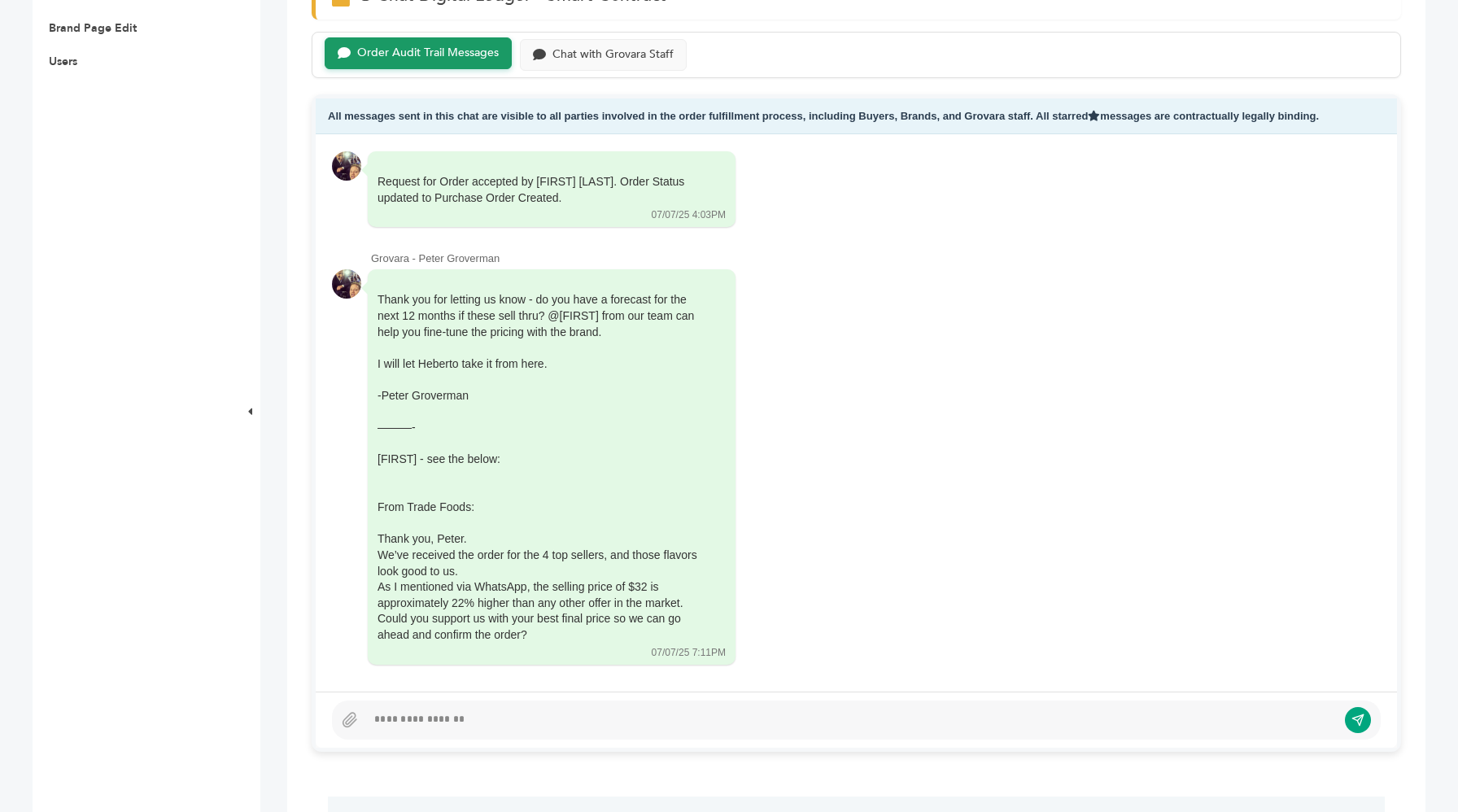 scroll, scrollTop: 716, scrollLeft: 0, axis: vertical 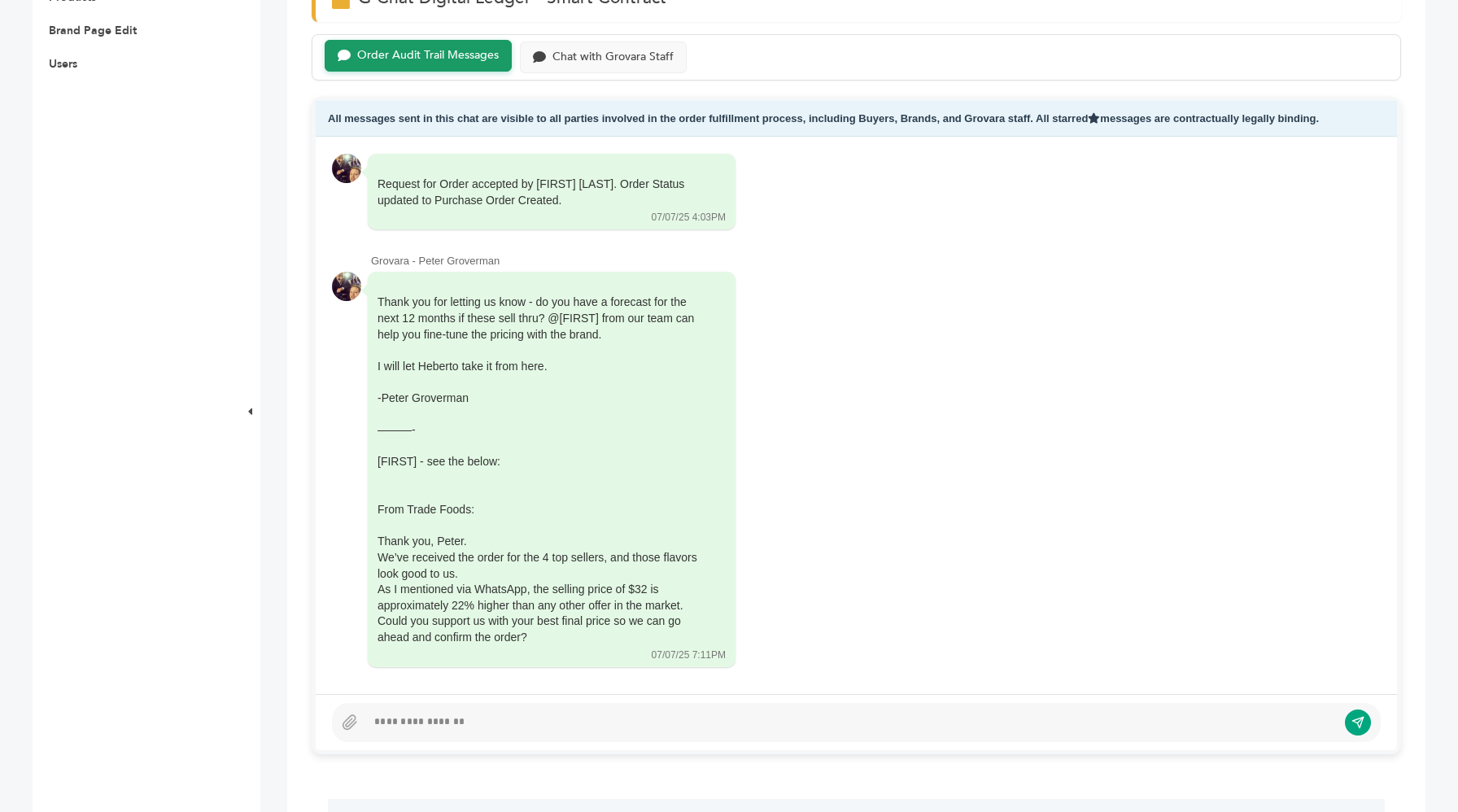 click on "Thank you for letting us know - do you have a forecast for the next 12 months if these sell thru?  @[FIRST] from our team can help you fine-tune the pricing with the brand. I will let [FIRST] take it from here. -[FIRST] ———- [FIRST] - see the below: From Trade Foods: Thank you, [FIRST].   We’ve received the order for the 4 top sellers, and those flavors look good to us.   As I mentioned via WhatsApp, the selling price of $32 is approximately 22% higher than any other offer in the market.   Could you support us with your best final price so we can go ahead and confirm the order?" at bounding box center (856, -11) 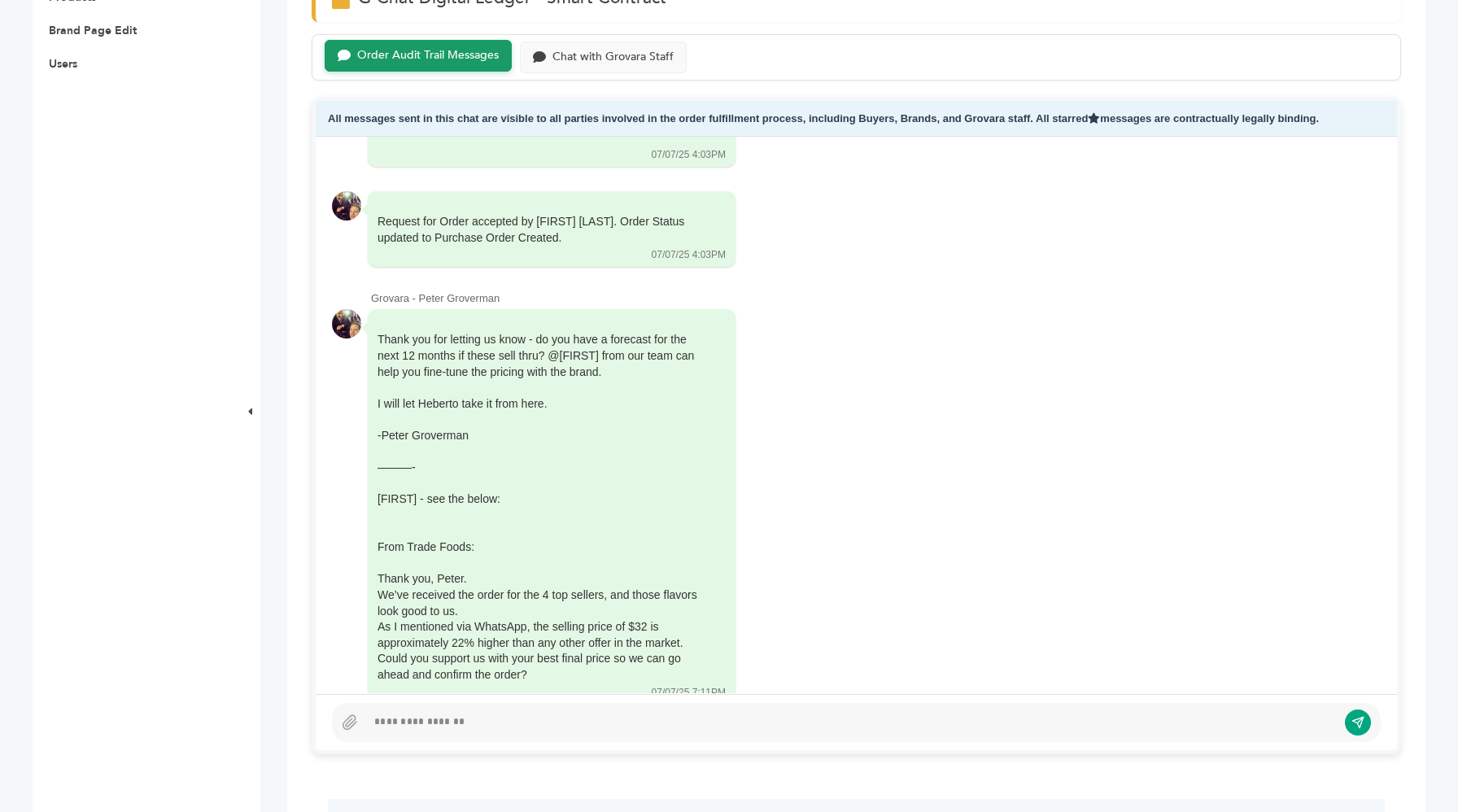 scroll, scrollTop: 288, scrollLeft: 0, axis: vertical 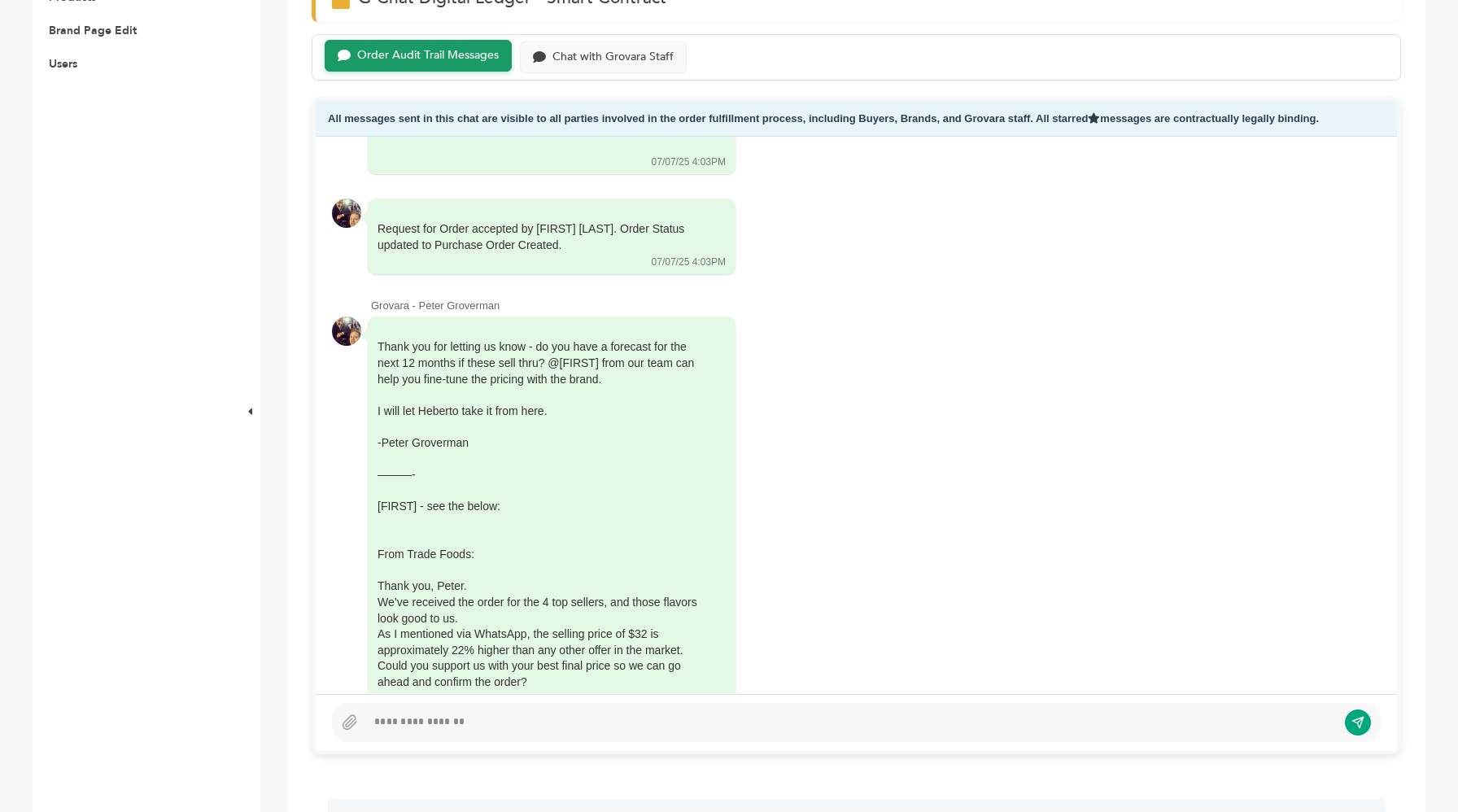 click on "Thank you for letting us know - do you have a forecast for the next 12 months if these sell thru?  @Heberto from our team can help you fine-tune the pricing with the brand. I will let Heberto take it from here. -Peter Groverman ———- Heberto - see the below: From Trade Foods: Thank you, Peter.   We’ve received the order for the 4 top sellers, and those flavors look good to us.   As I mentioned via WhatsApp, the selling price of $32 is approximately 22% higher than any other offer in the market.   Could you support us with your best final price so we can go ahead and confirm the order?" at bounding box center (856, 33) 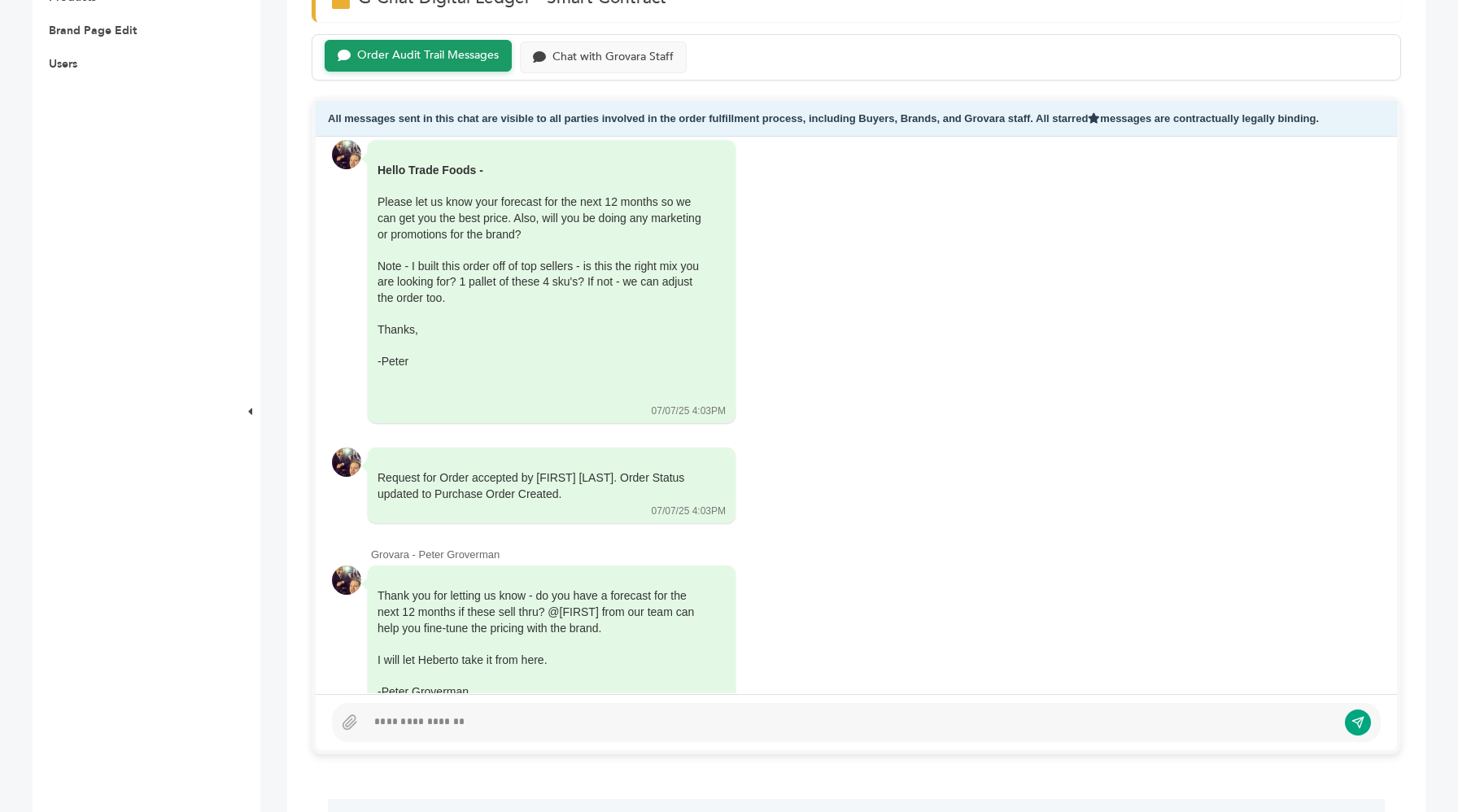 scroll, scrollTop: 2, scrollLeft: 0, axis: vertical 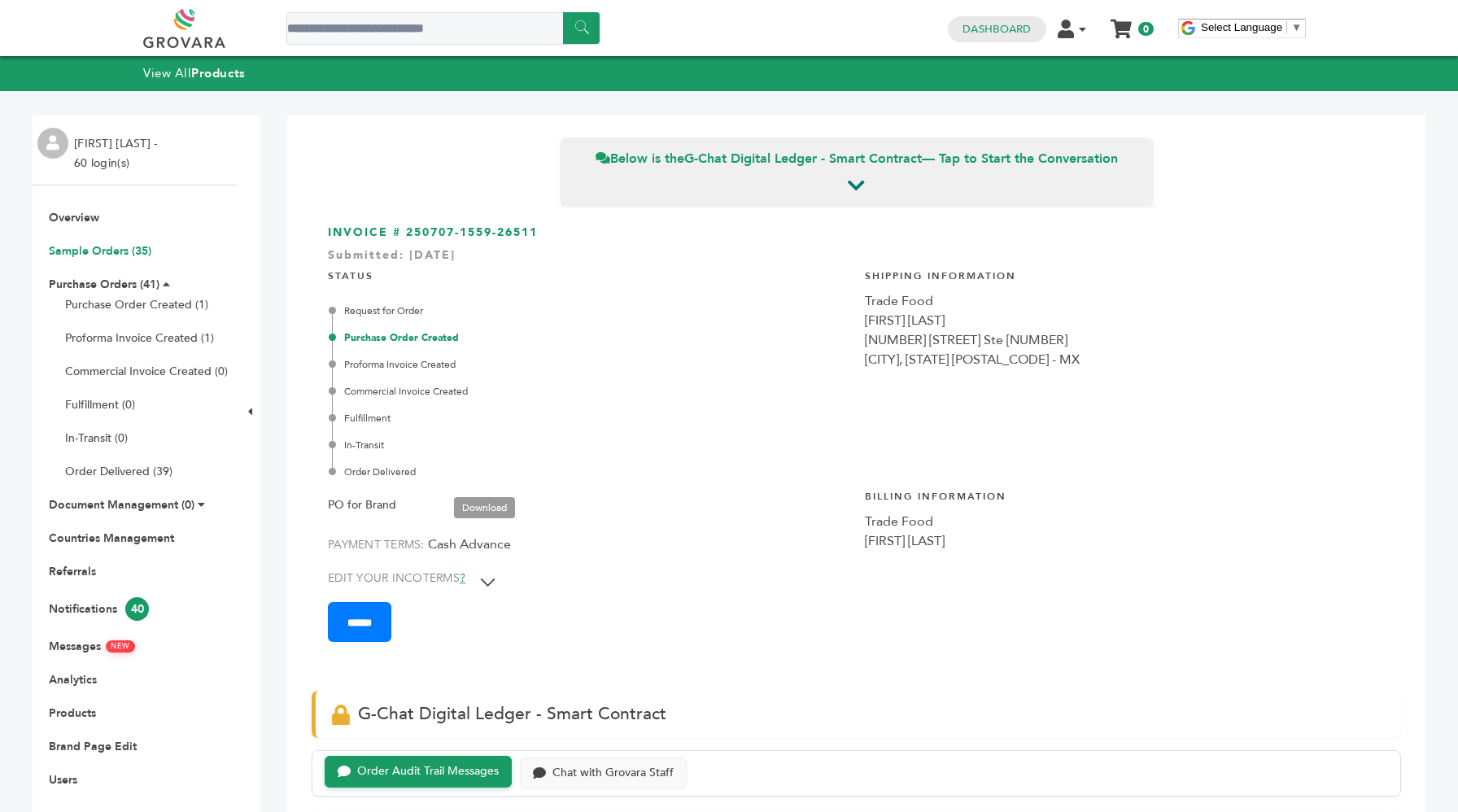 click on "Sample Orders (35)" at bounding box center [100, 251] 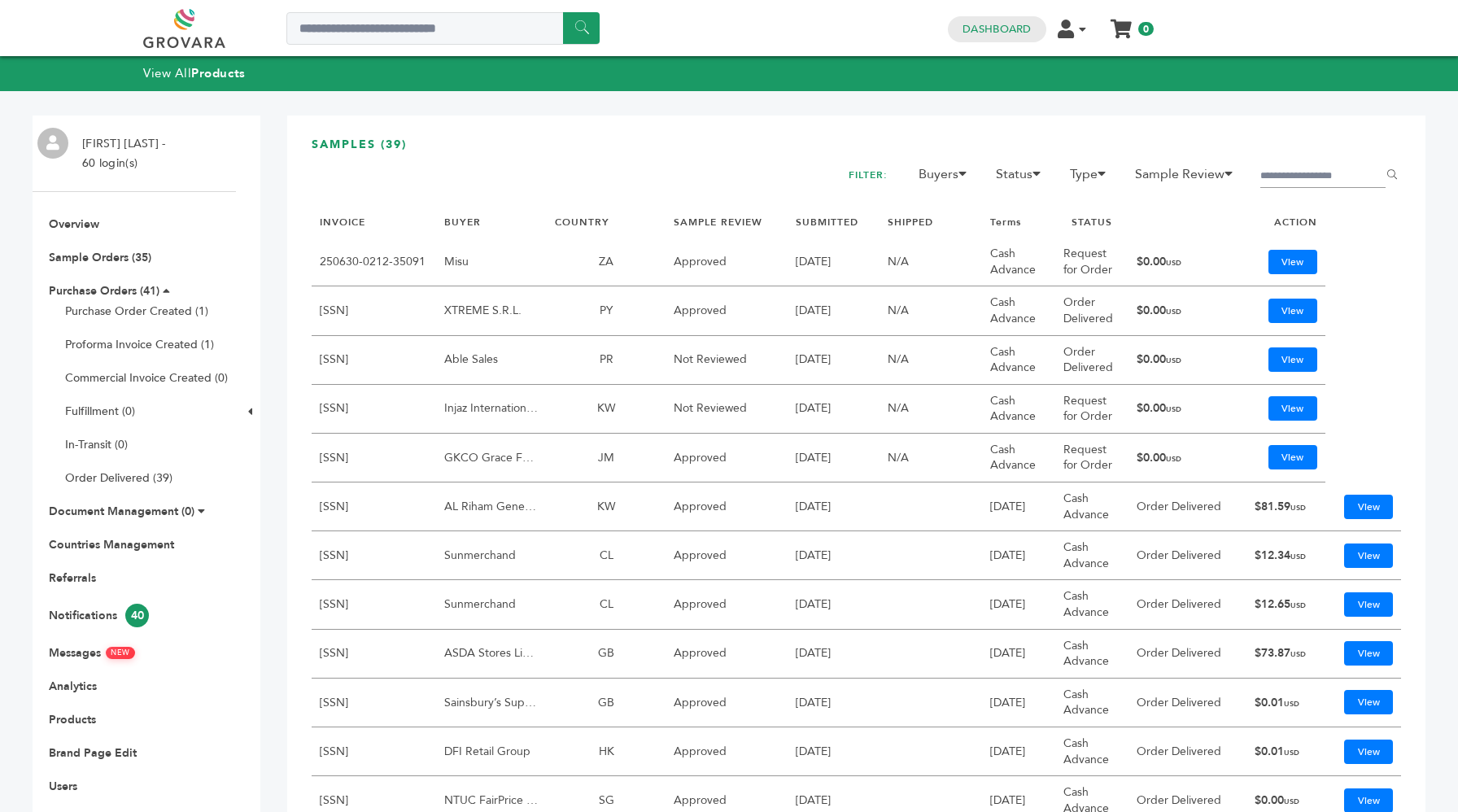 scroll, scrollTop: 0, scrollLeft: 0, axis: both 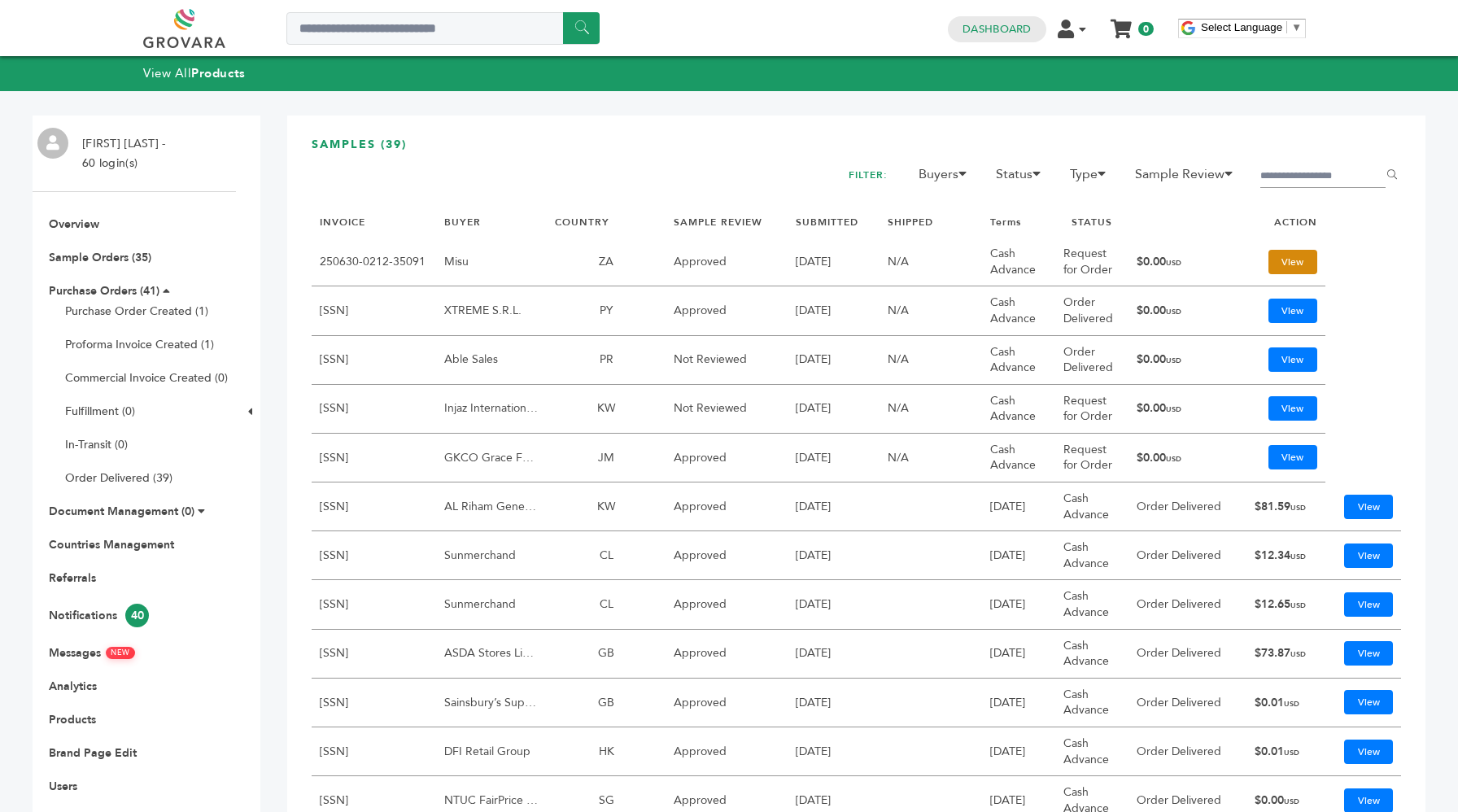 click on "View" at bounding box center [1293, 262] 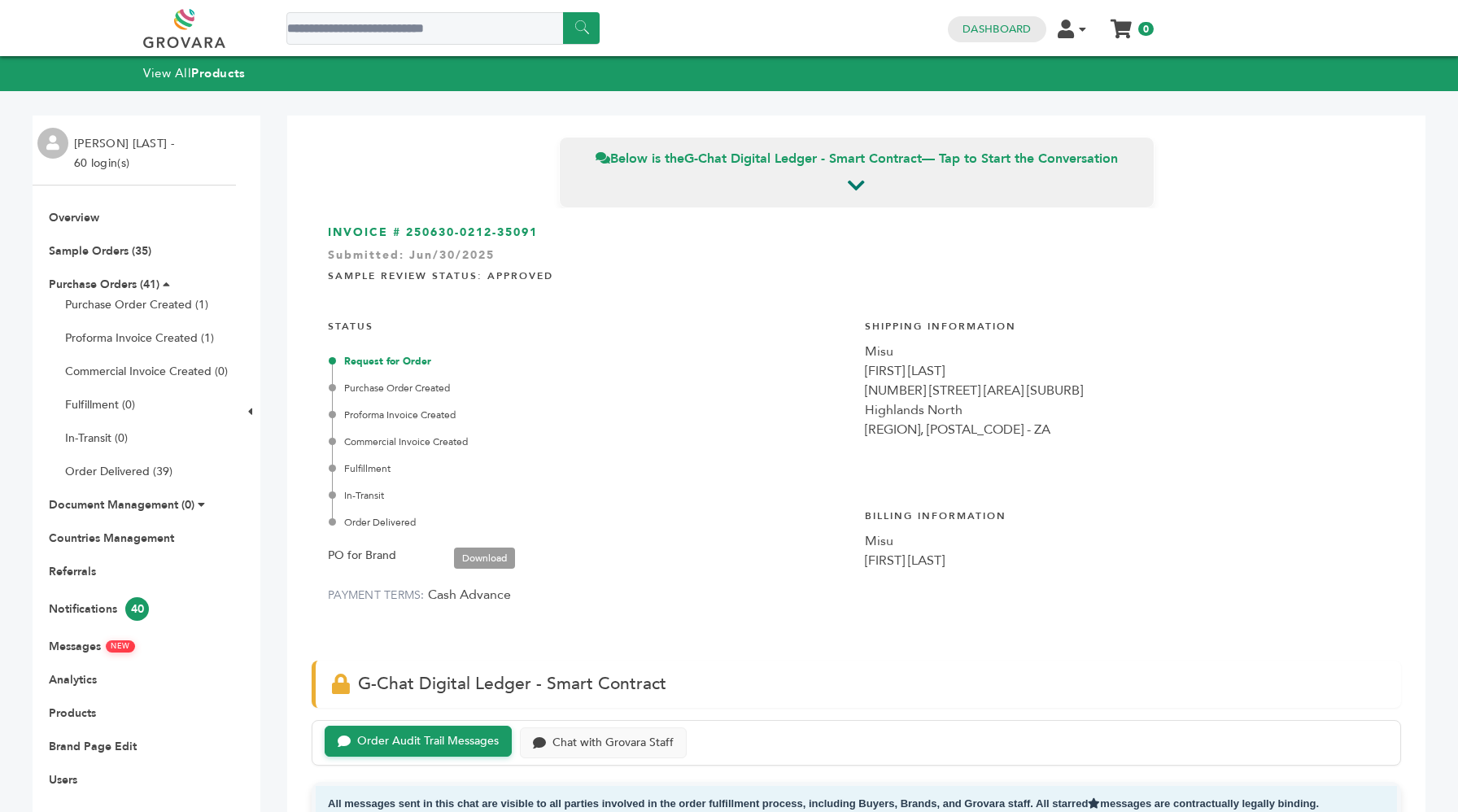scroll, scrollTop: 0, scrollLeft: 0, axis: both 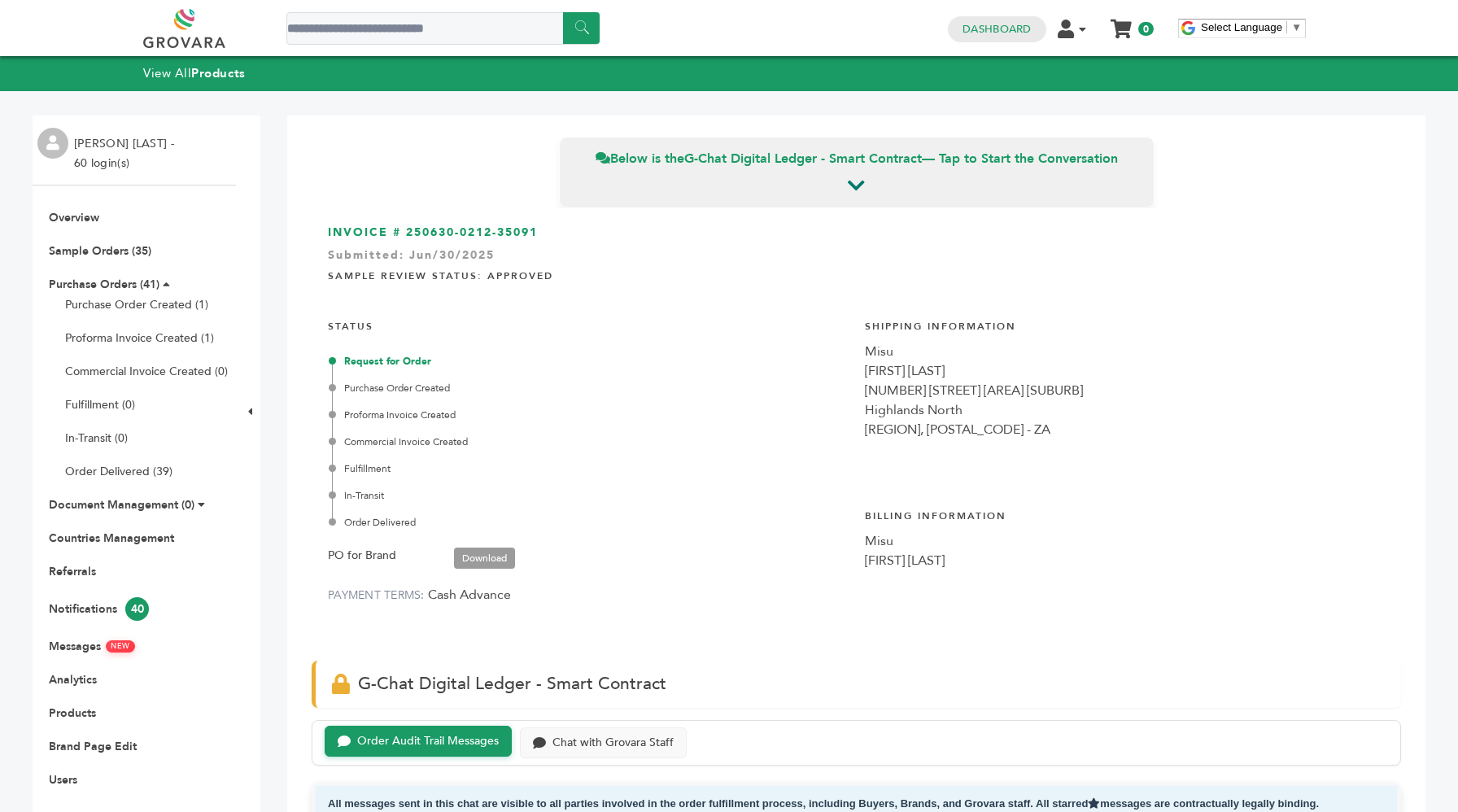 click on "Request for Order
Purchase Order Created
Proforma Invoice Created
Commercial Invoice Created
Fulfillment
In-Transit
Order Delivered" at bounding box center (590, 442) 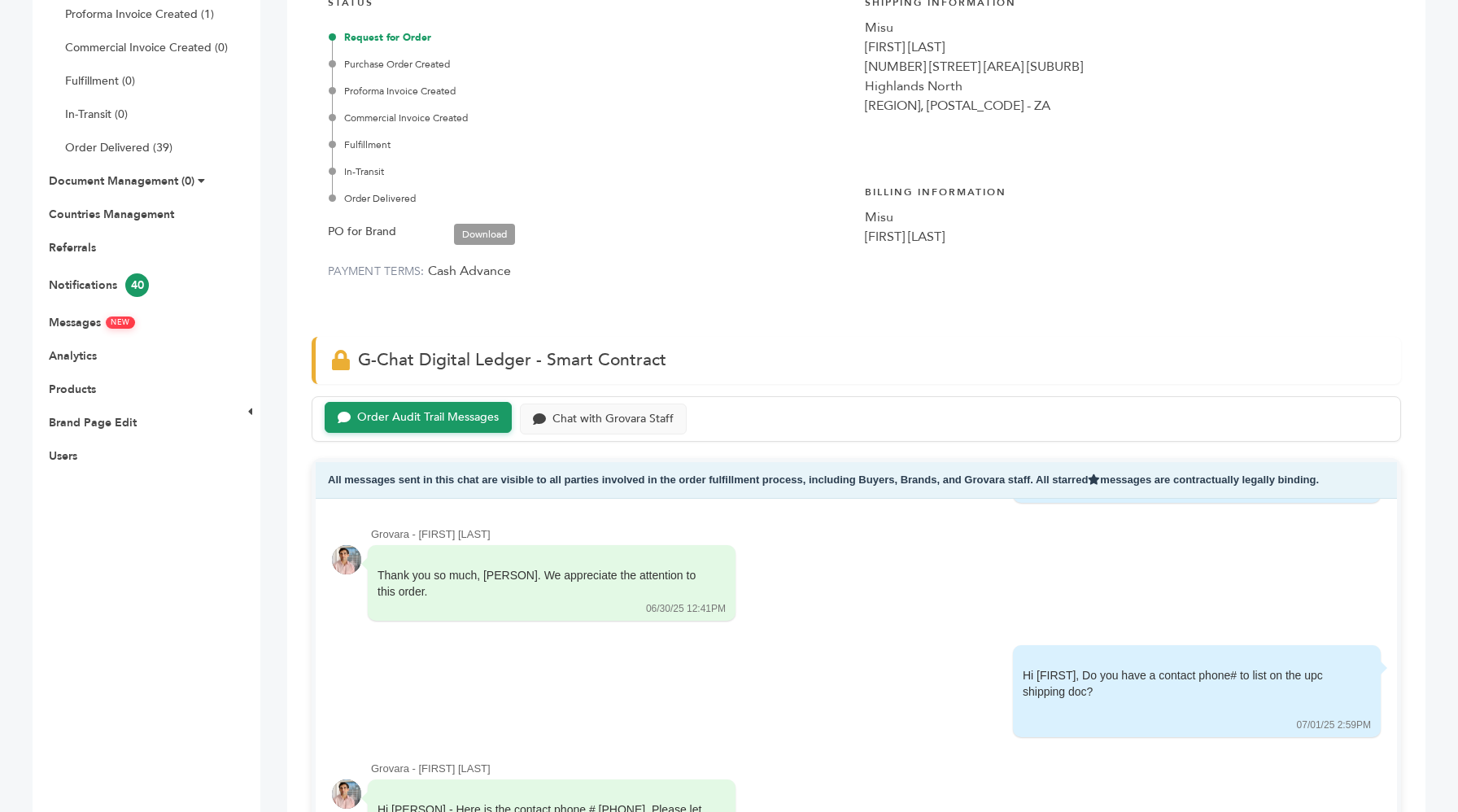 scroll, scrollTop: 293, scrollLeft: 0, axis: vertical 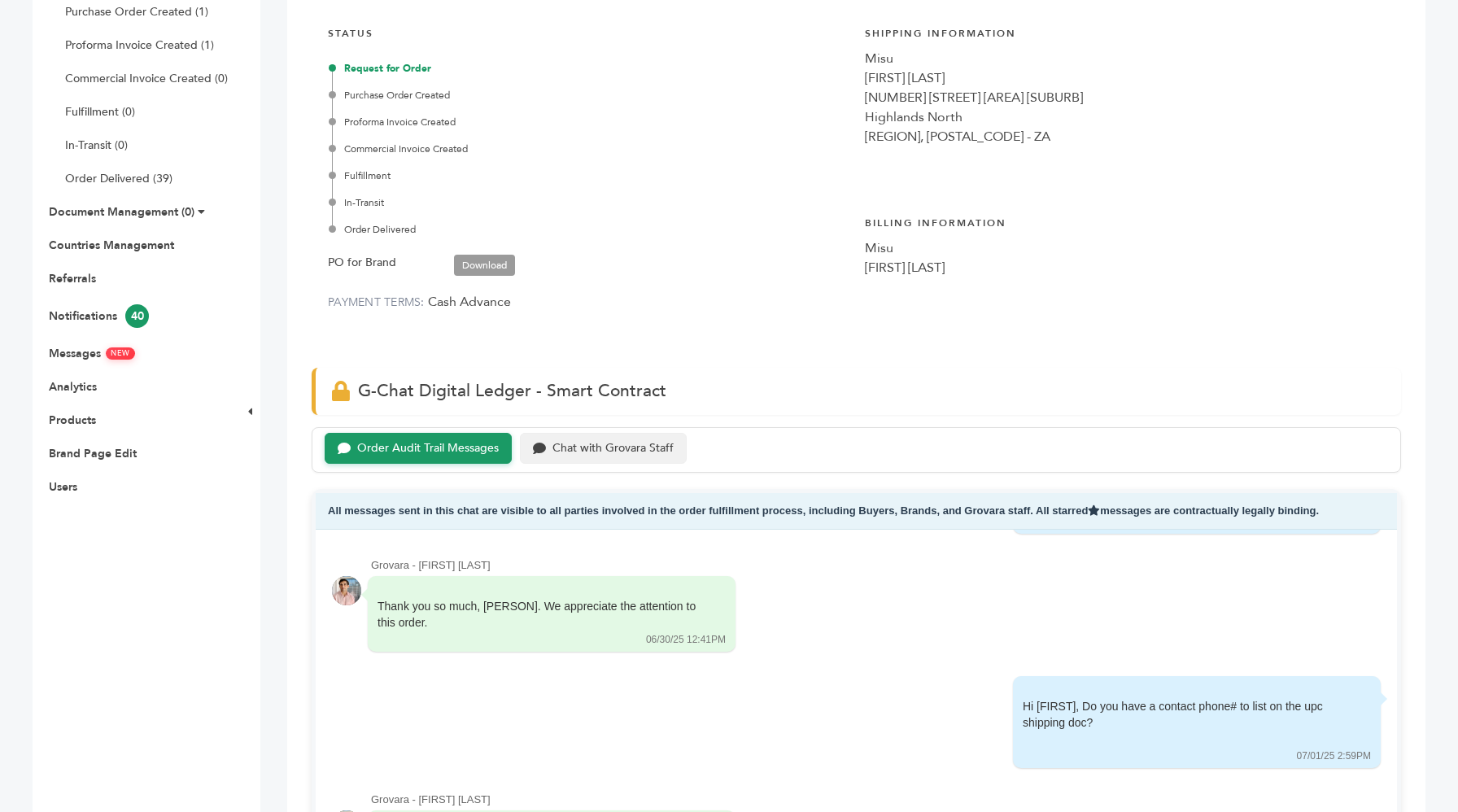 click on "Chat with Grovara Staff" at bounding box center [428, 448] 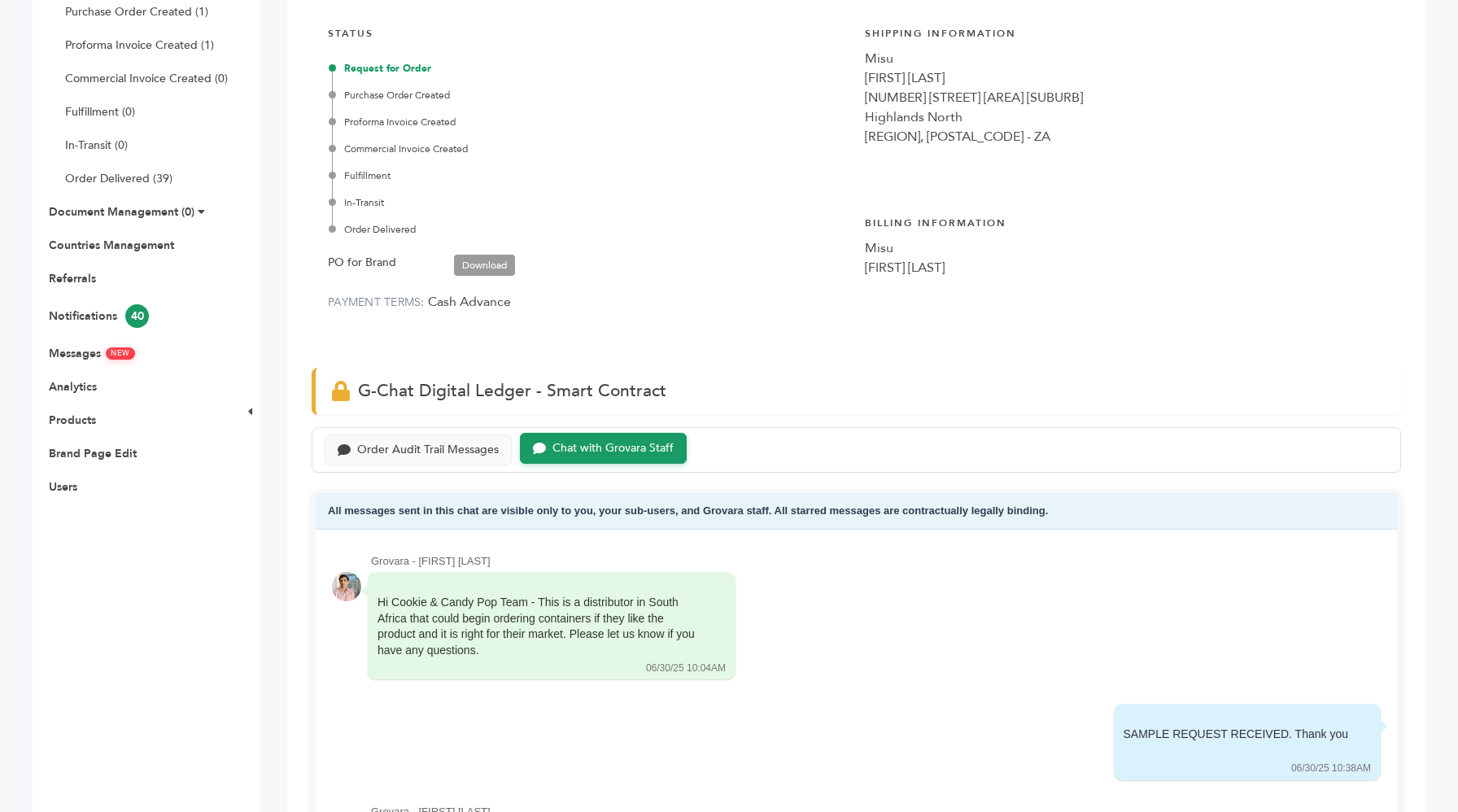 click on "G-Chat Digital Ledger - Smart Contract" at bounding box center [856, 391] 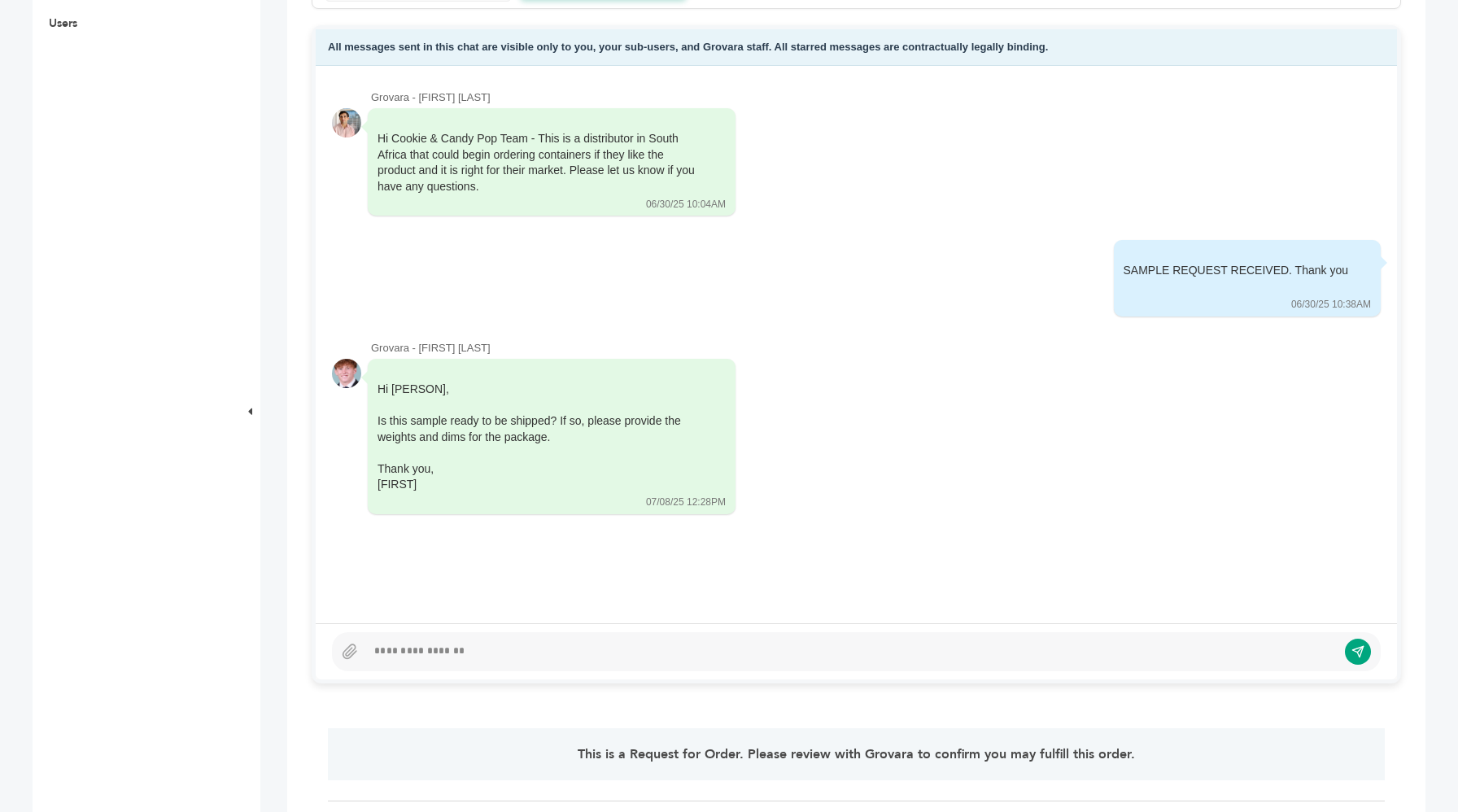 scroll, scrollTop: 781, scrollLeft: 0, axis: vertical 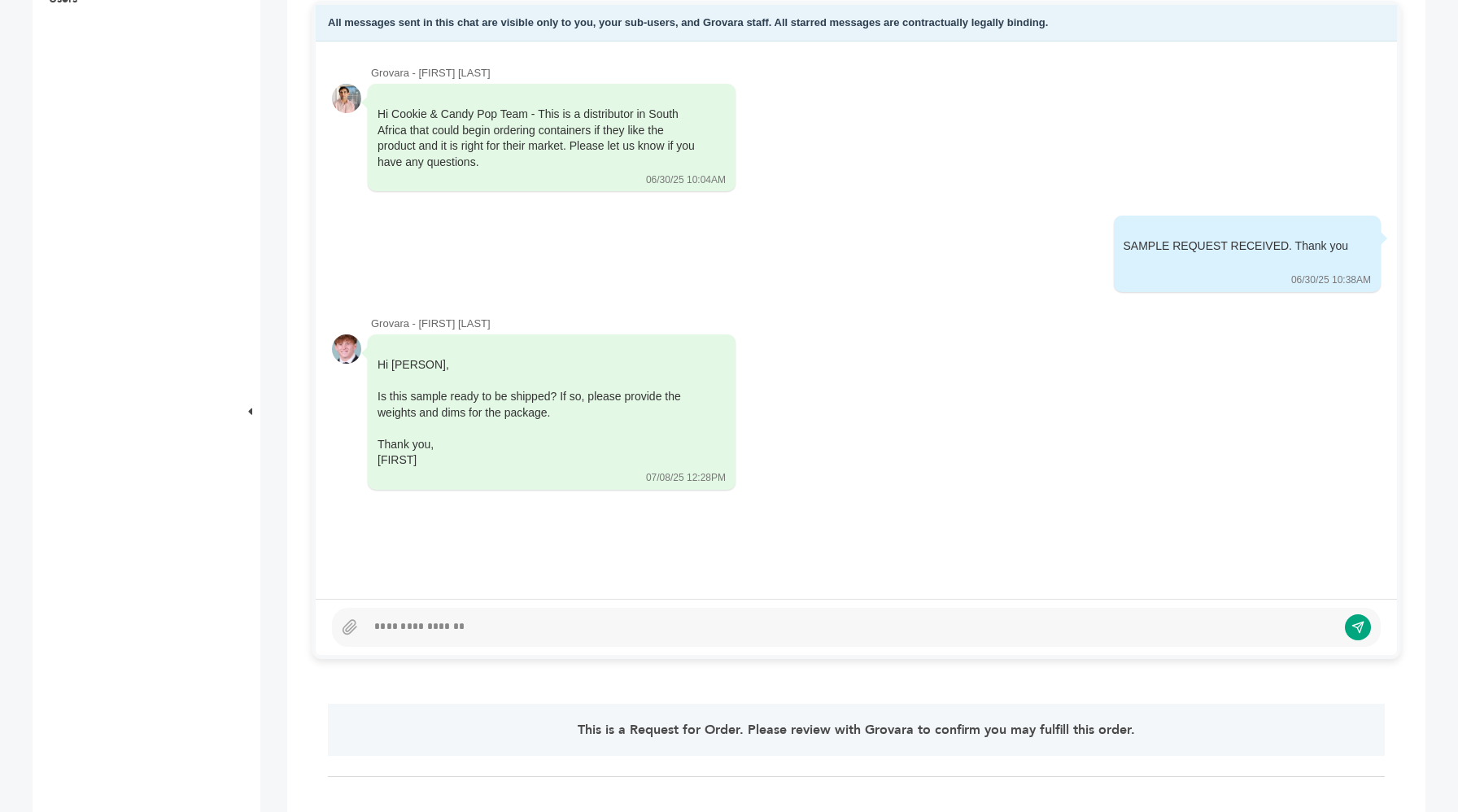 click at bounding box center (851, 627) 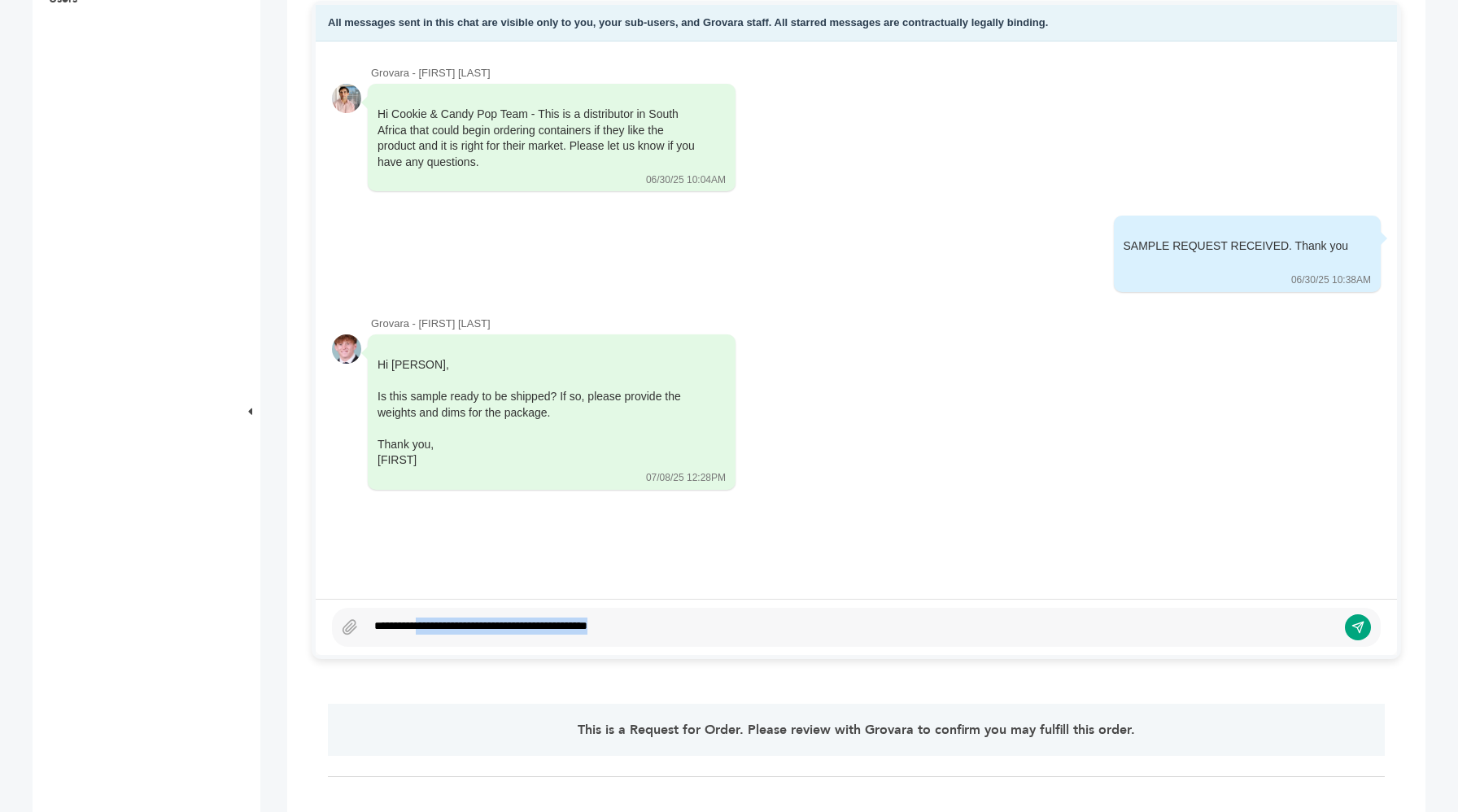 drag, startPoint x: 645, startPoint y: 631, endPoint x: 424, endPoint y: 635, distance: 221.0362 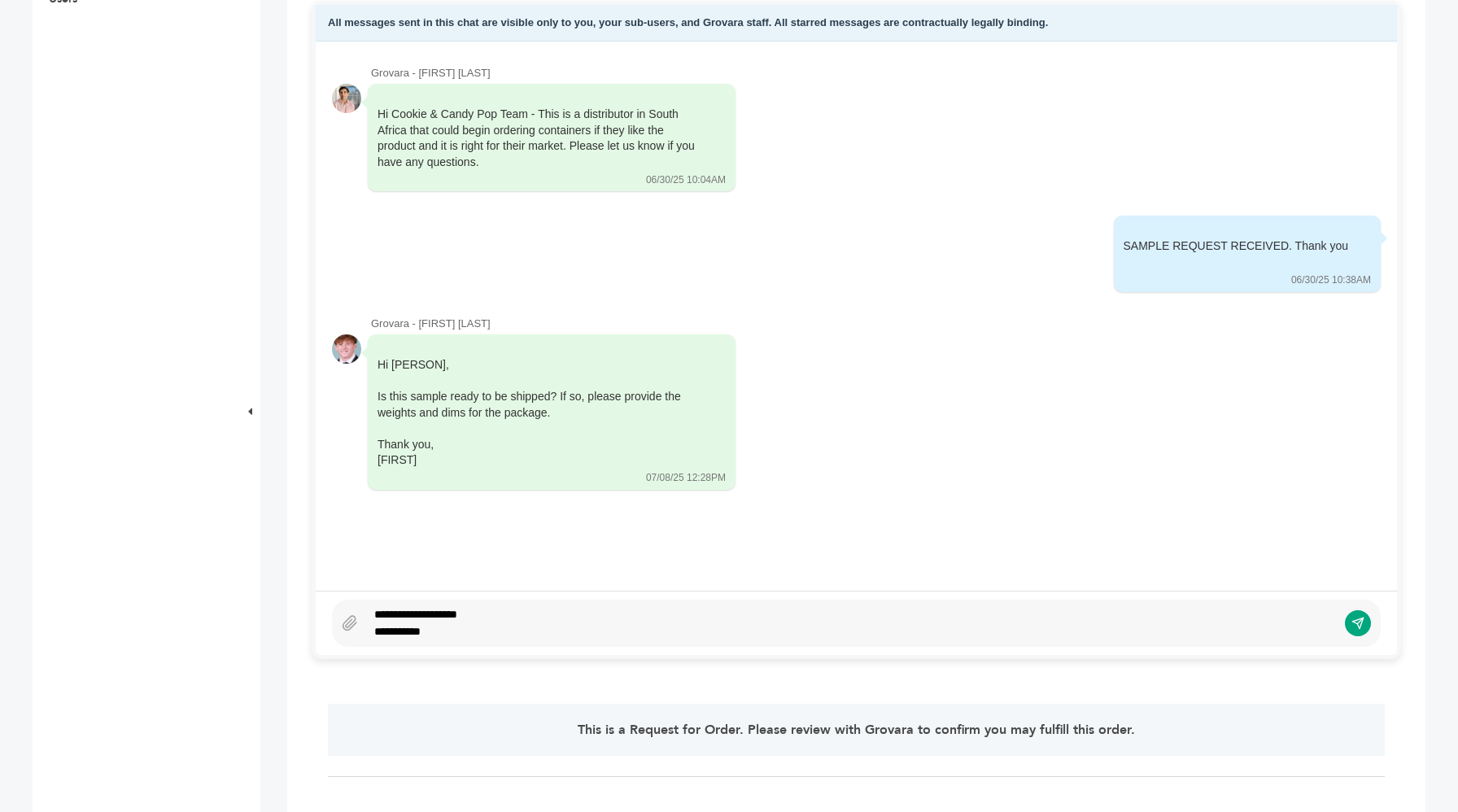 scroll, scrollTop: 770, scrollLeft: 0, axis: vertical 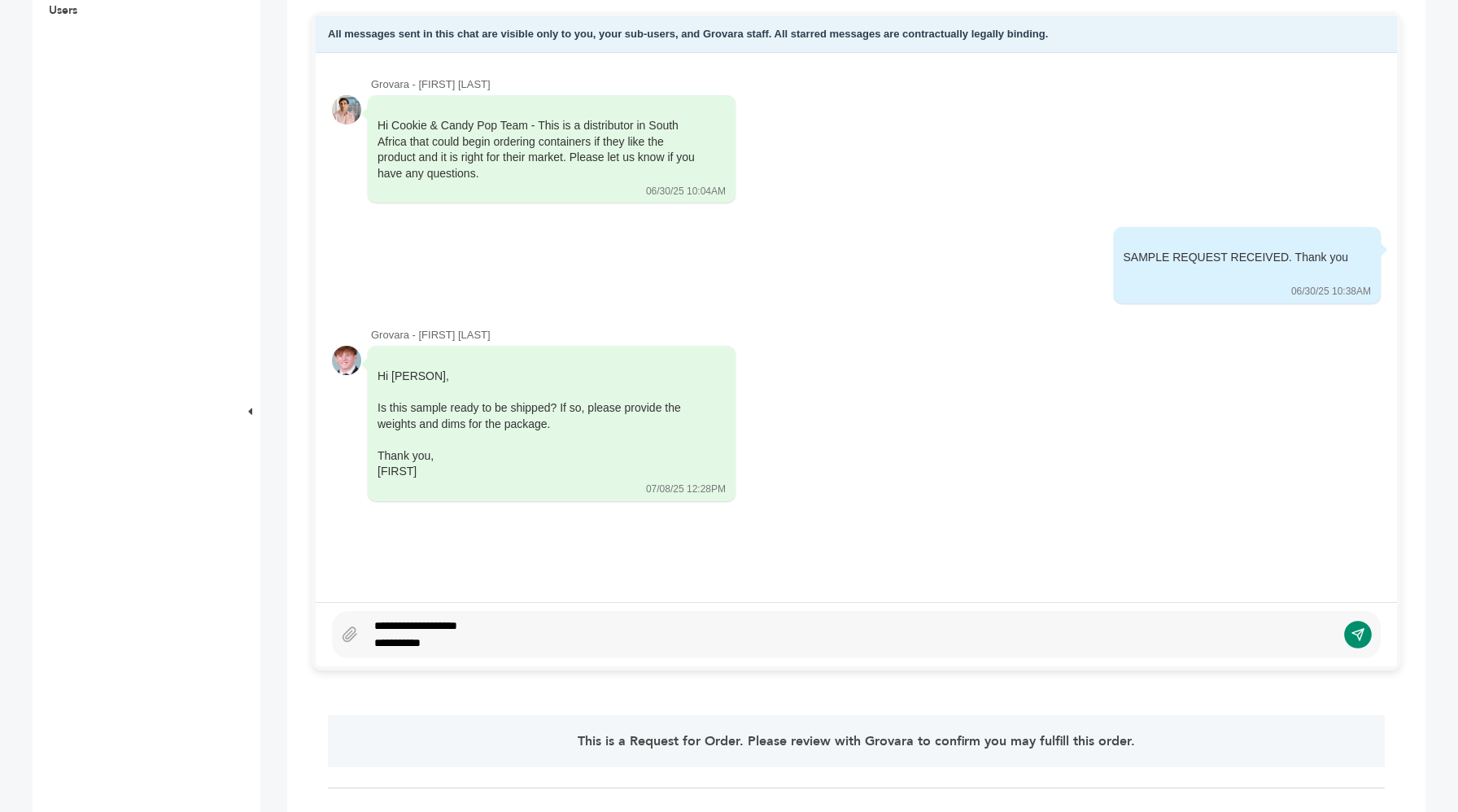 click at bounding box center (1358, 635) 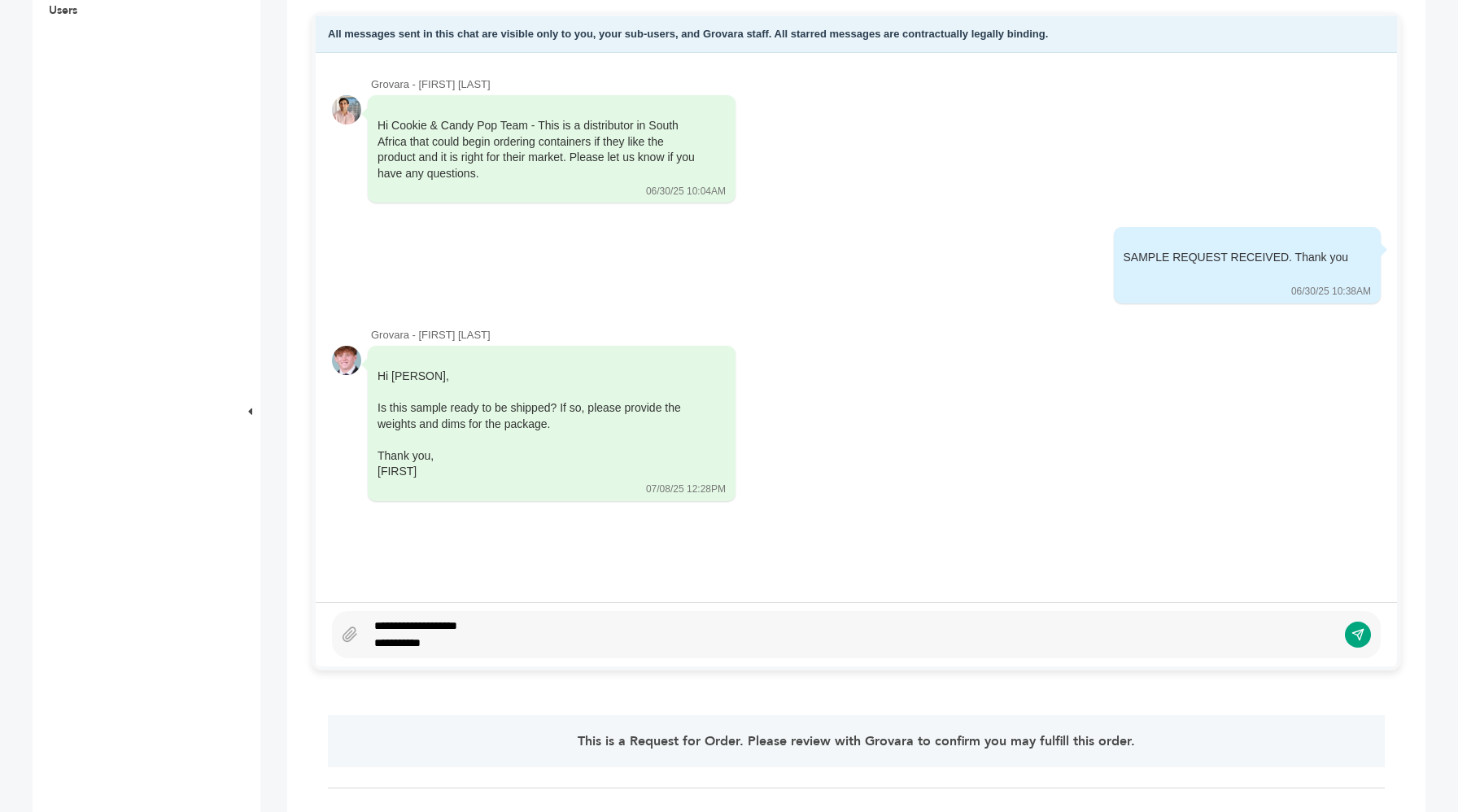 scroll, scrollTop: 21, scrollLeft: 0, axis: vertical 